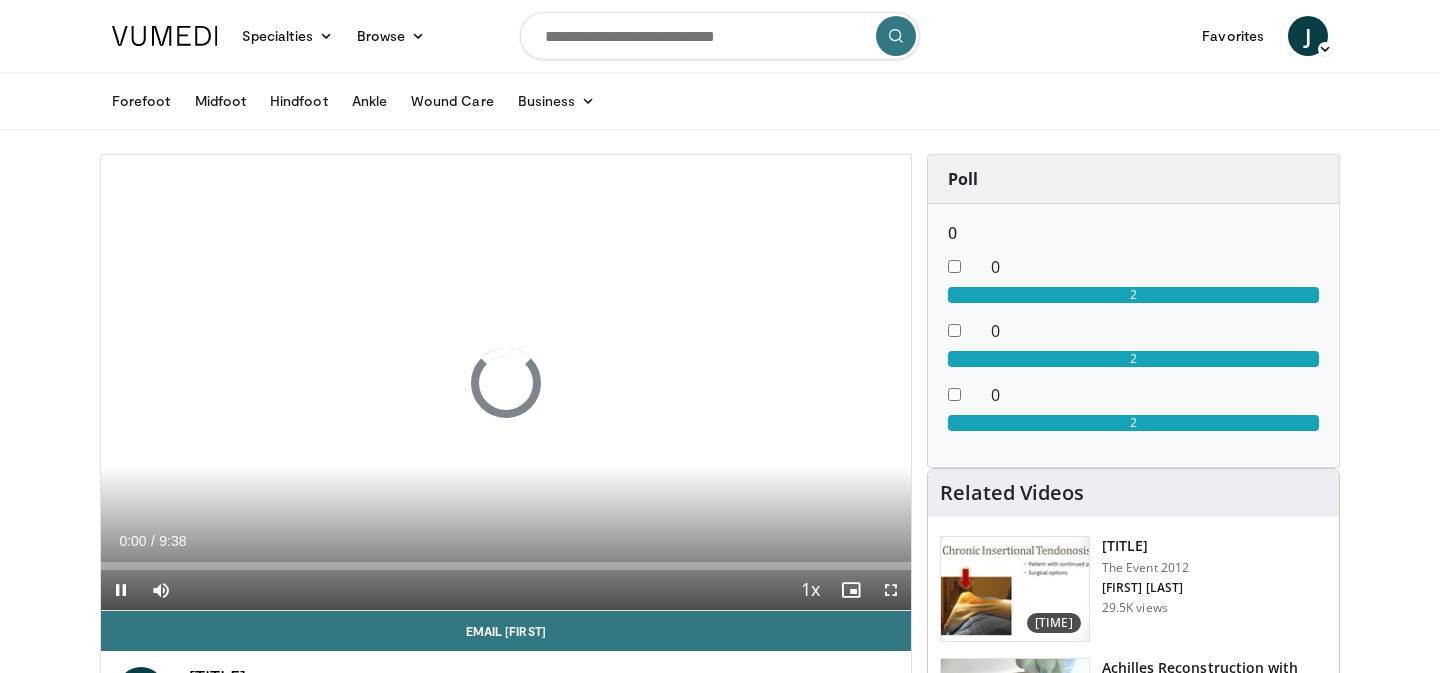 scroll, scrollTop: 0, scrollLeft: 0, axis: both 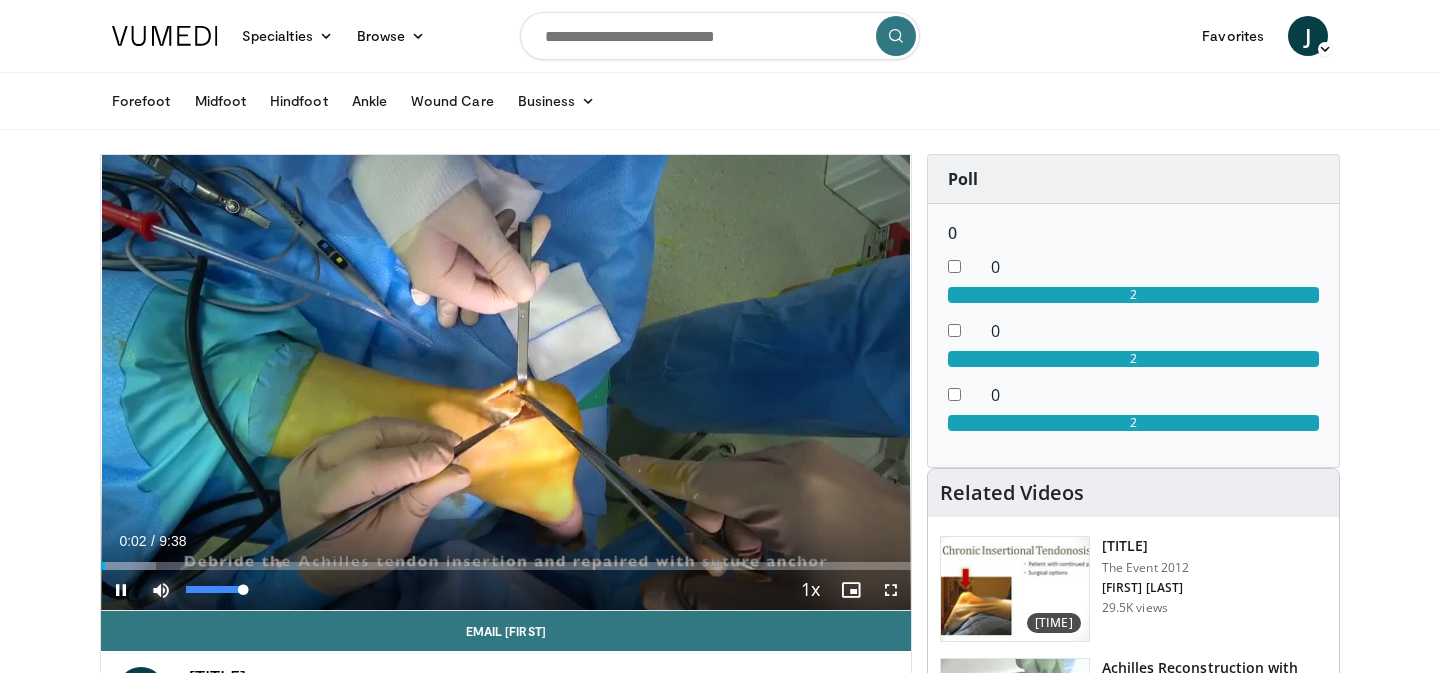 click at bounding box center [161, 590] 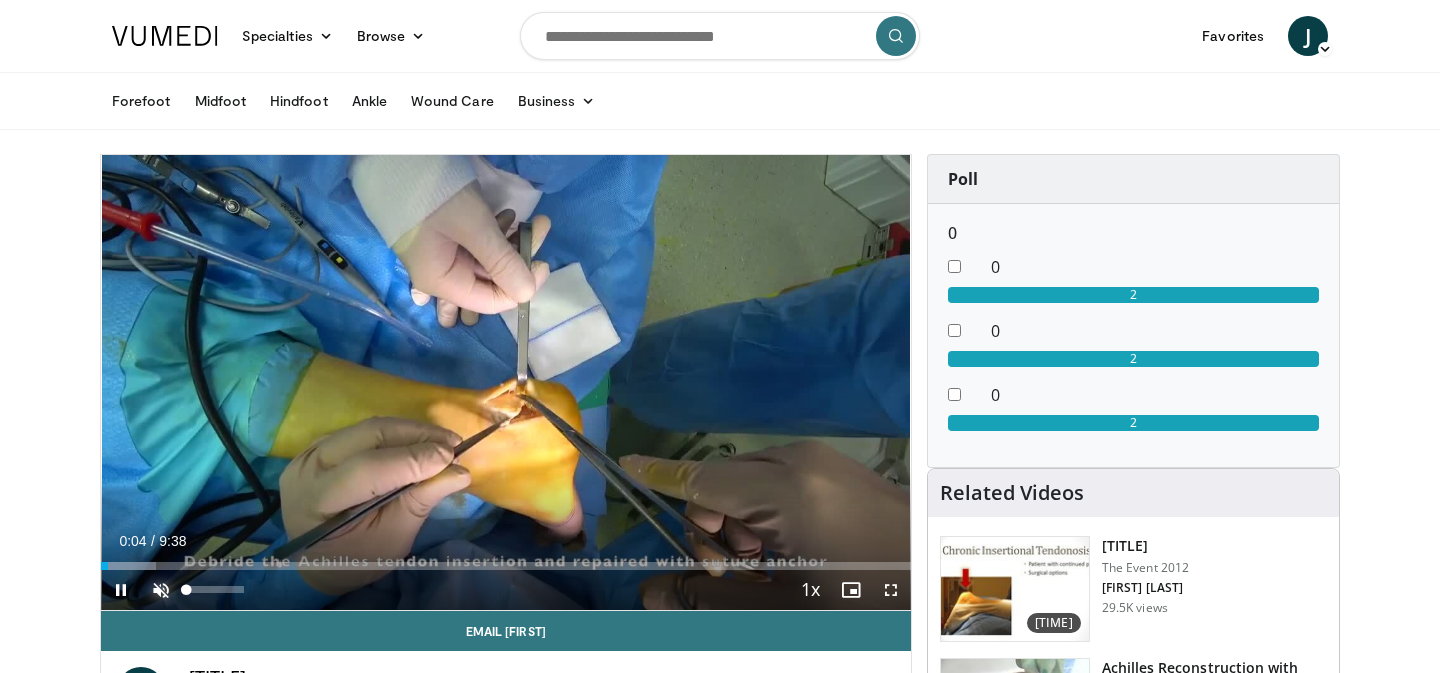 click at bounding box center [161, 590] 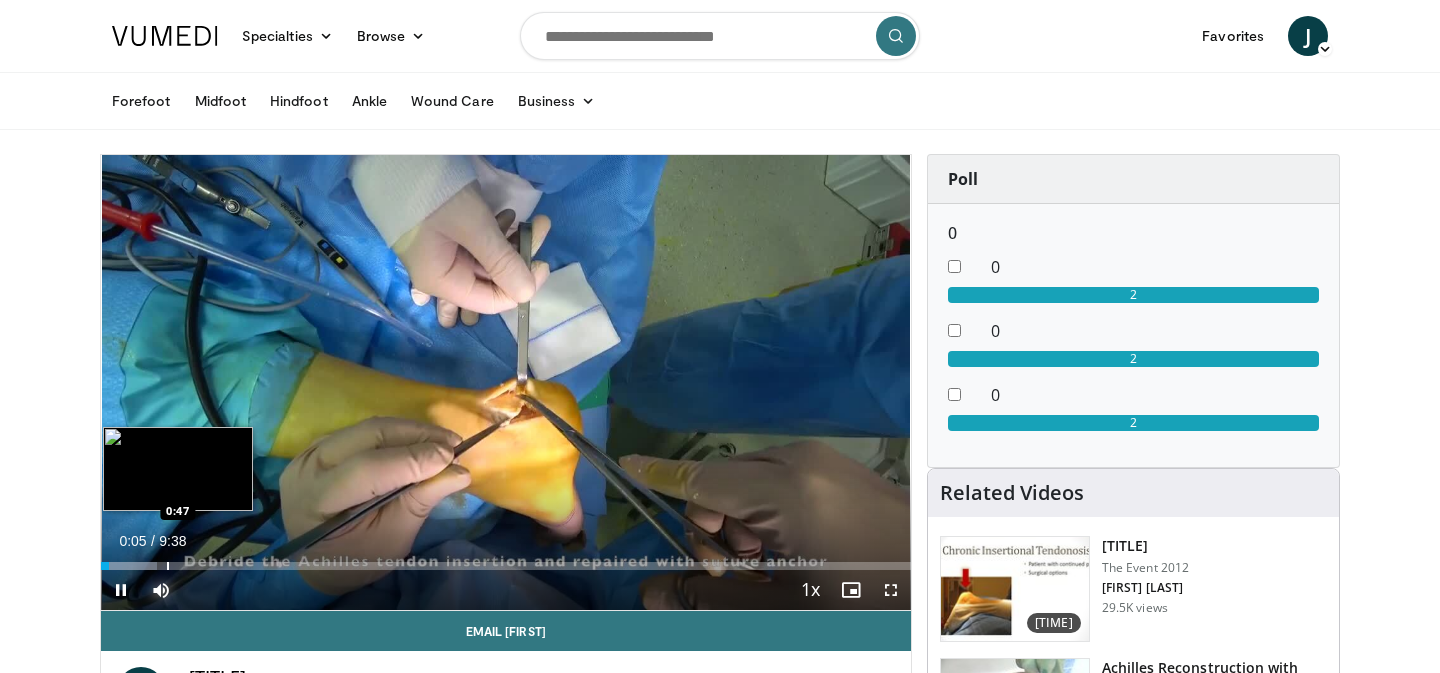 click on "Loaded :  6.92% 0:05 0:47" at bounding box center (506, 560) 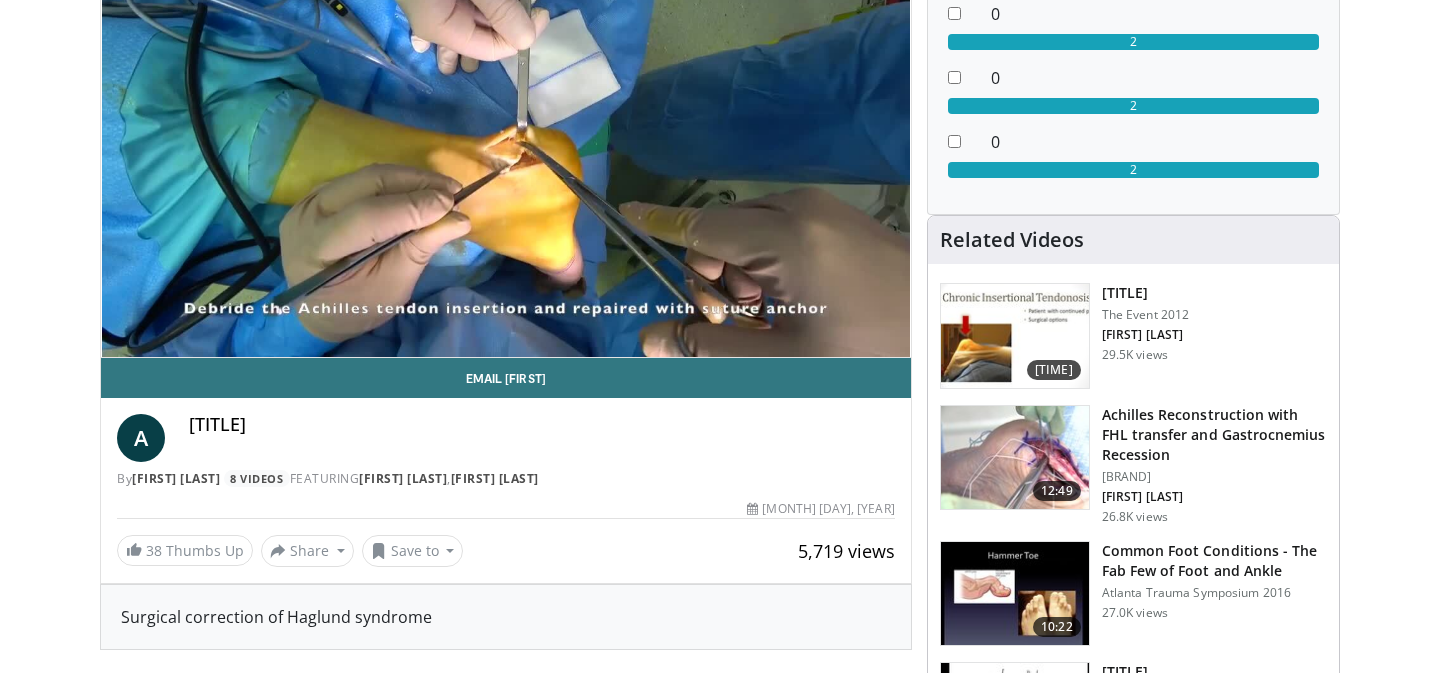 scroll, scrollTop: 255, scrollLeft: 0, axis: vertical 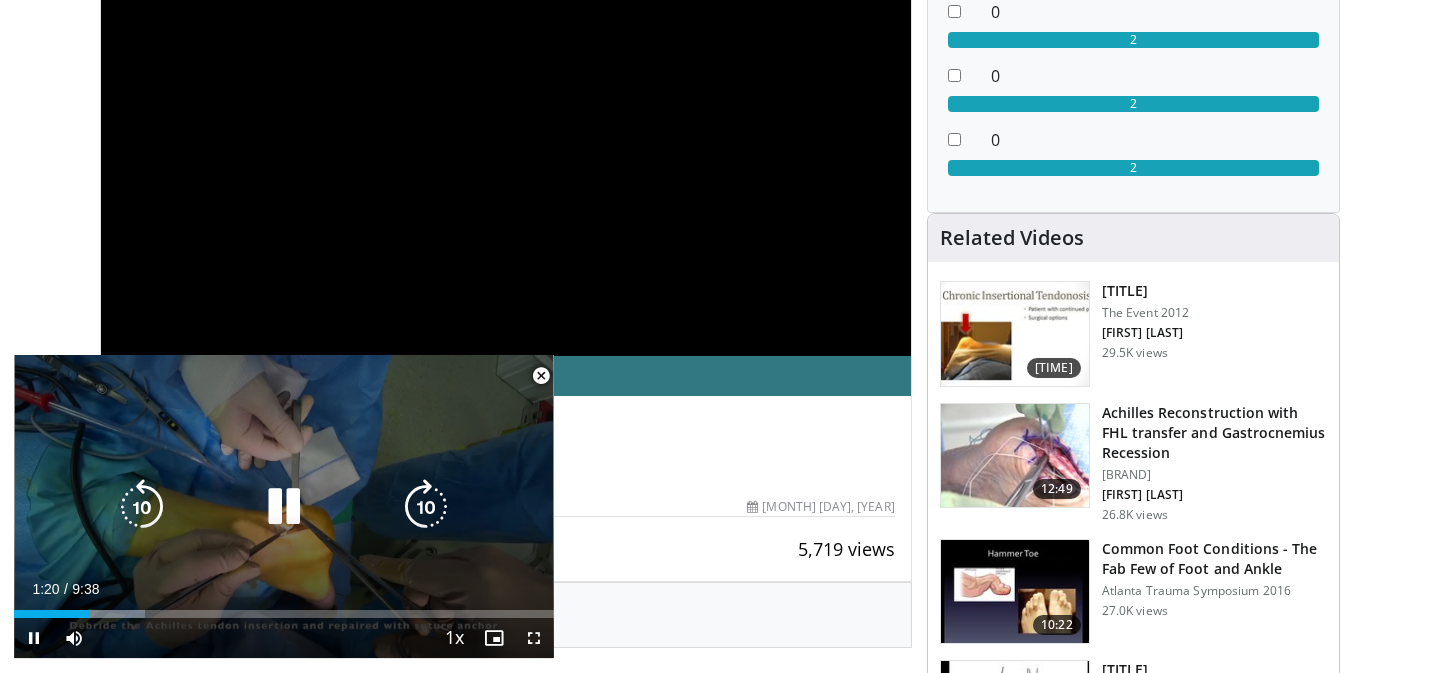 click on "[TIME] seconds
Tap to unmute" at bounding box center [284, 506] 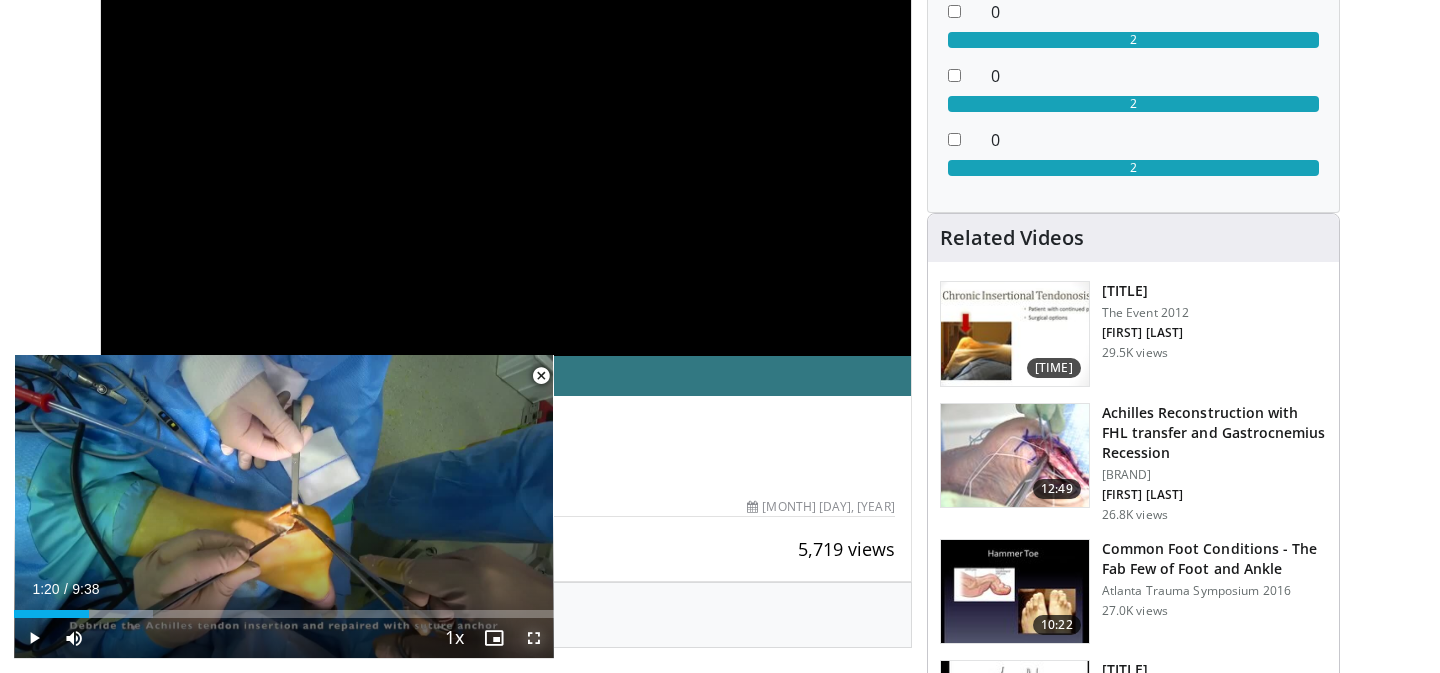 click at bounding box center (534, 638) 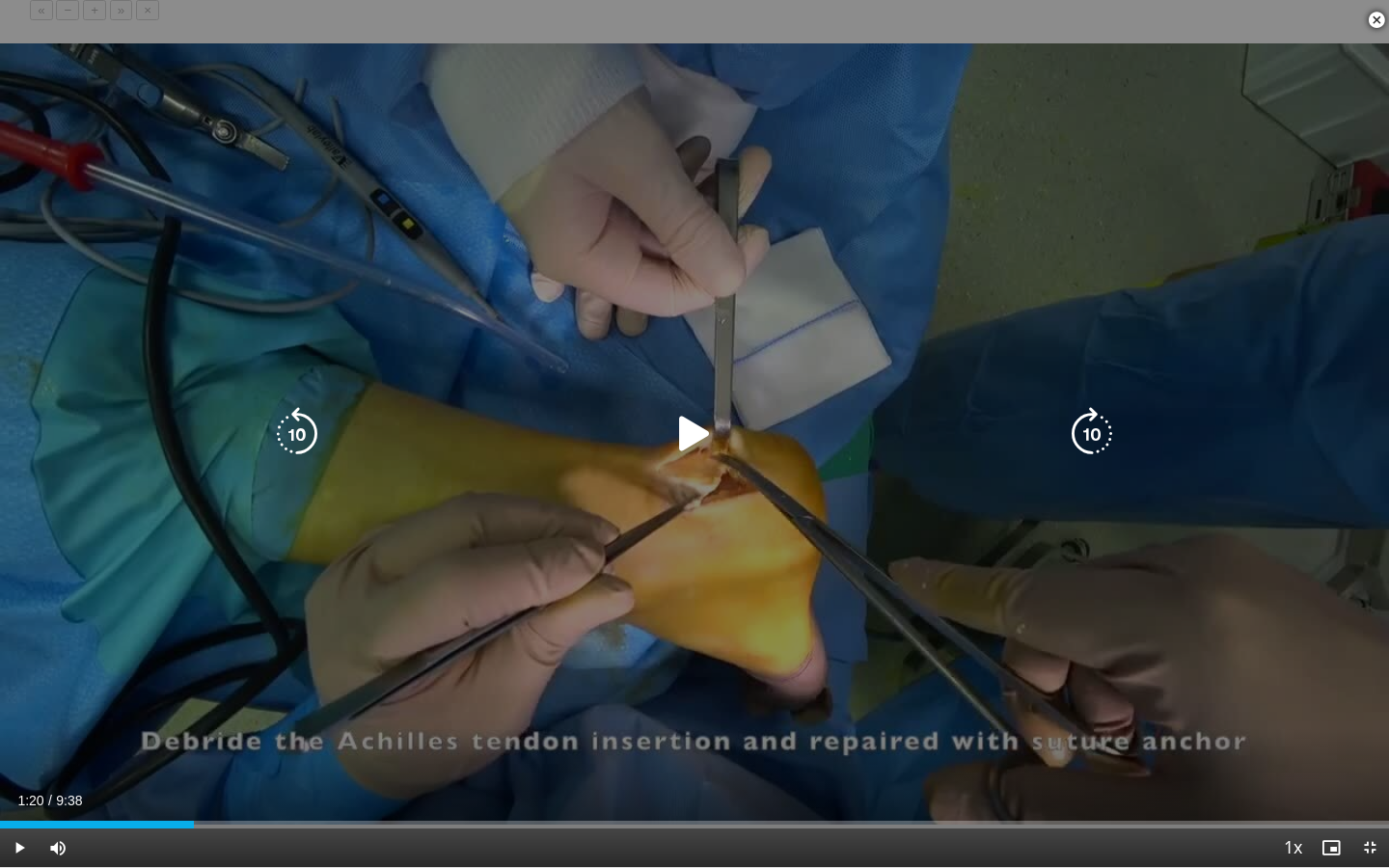 click at bounding box center (694, 434) 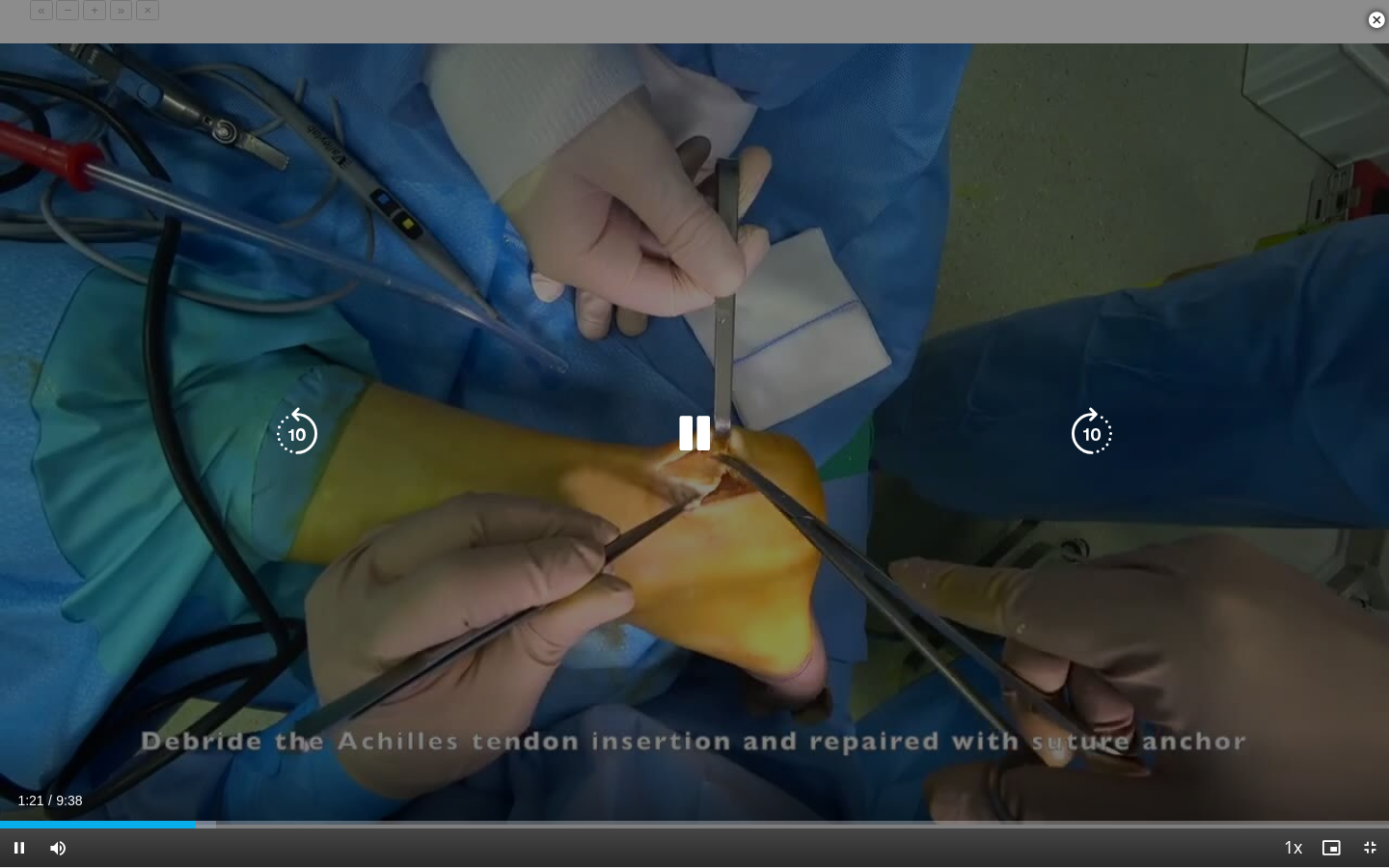 type 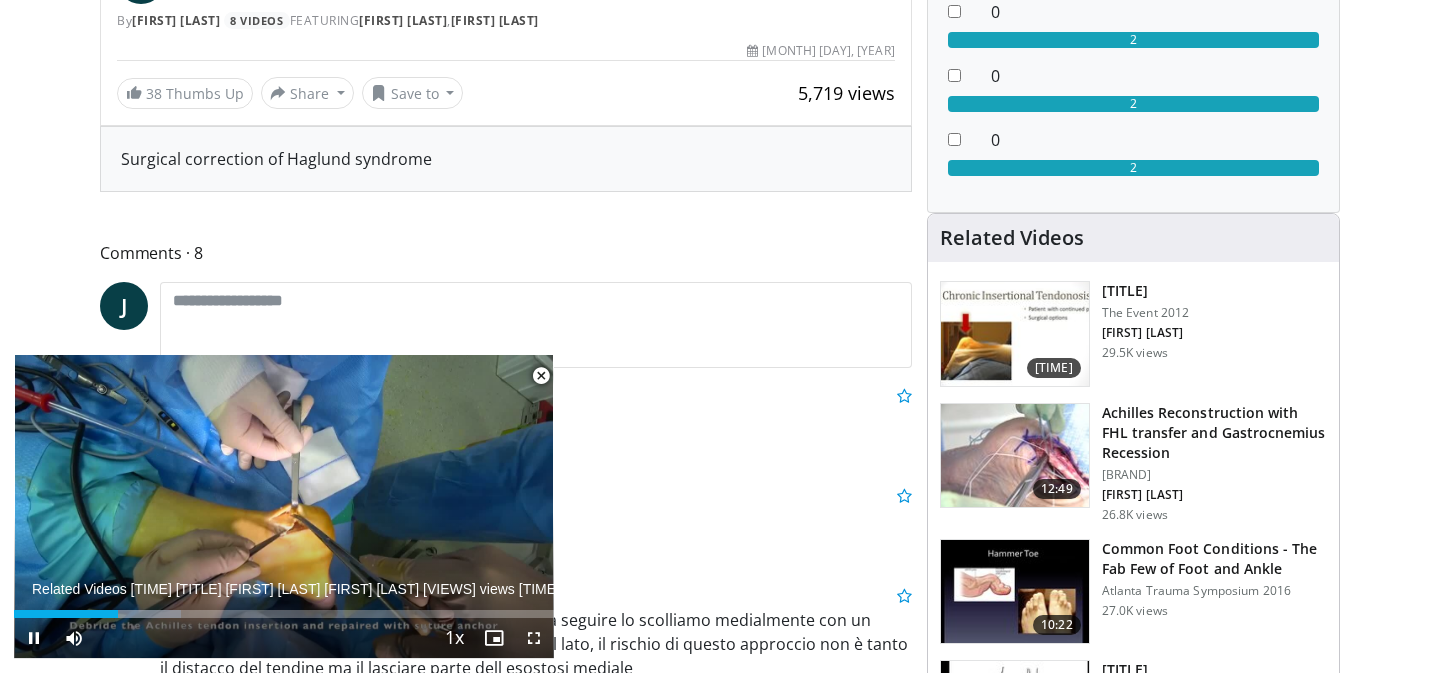 click at bounding box center [541, 376] 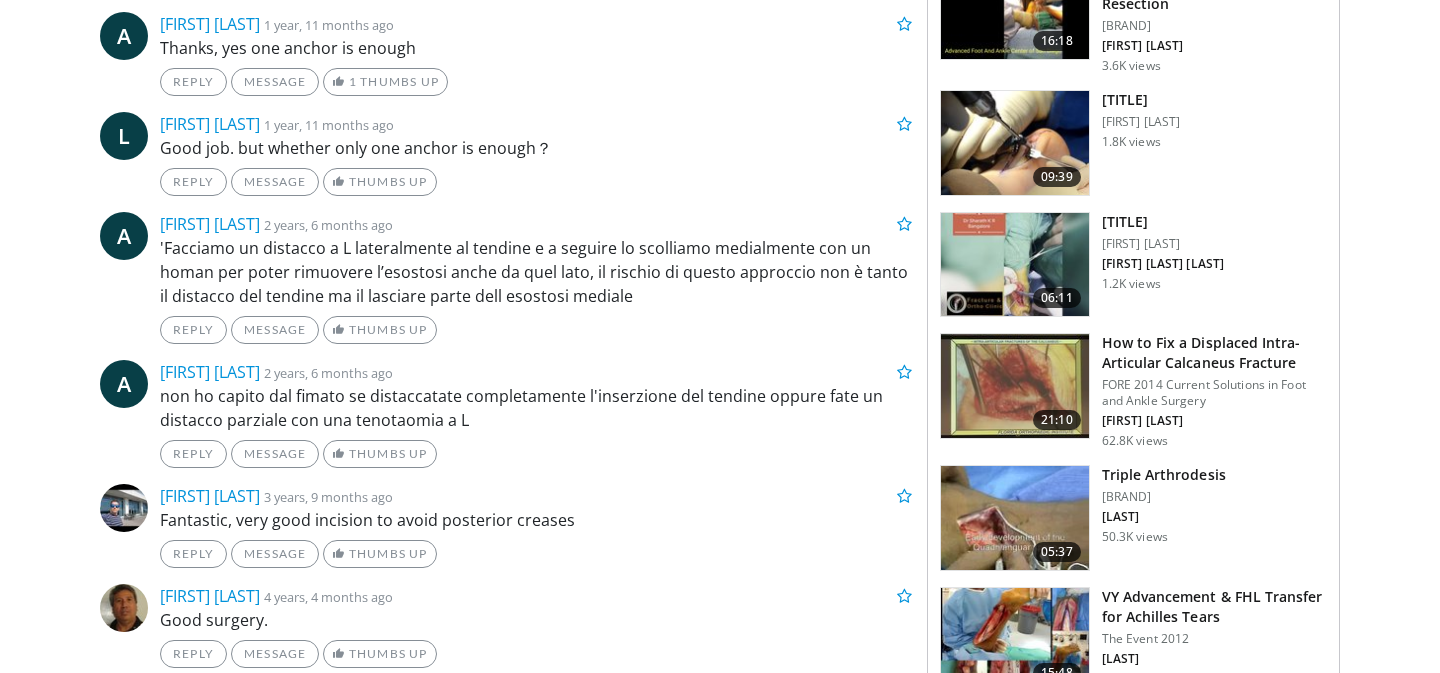scroll, scrollTop: 1081, scrollLeft: 0, axis: vertical 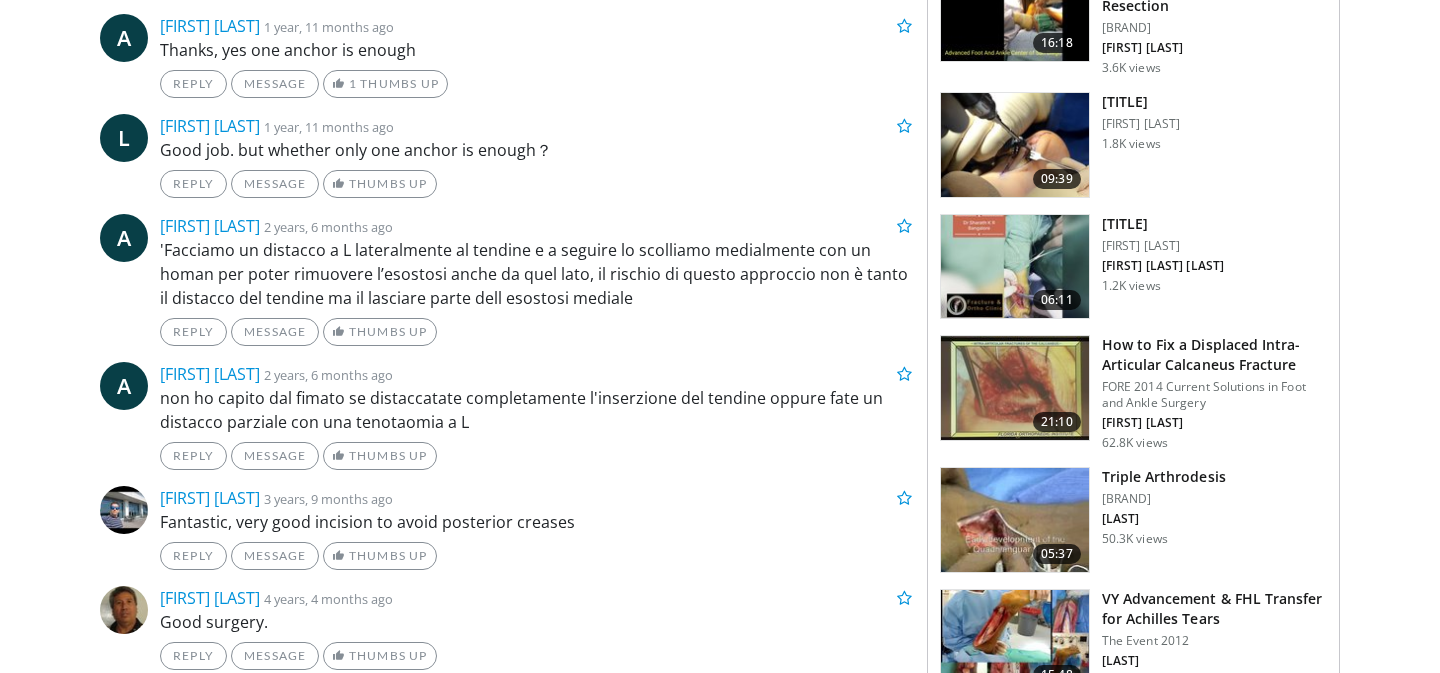 click at bounding box center (1015, 267) 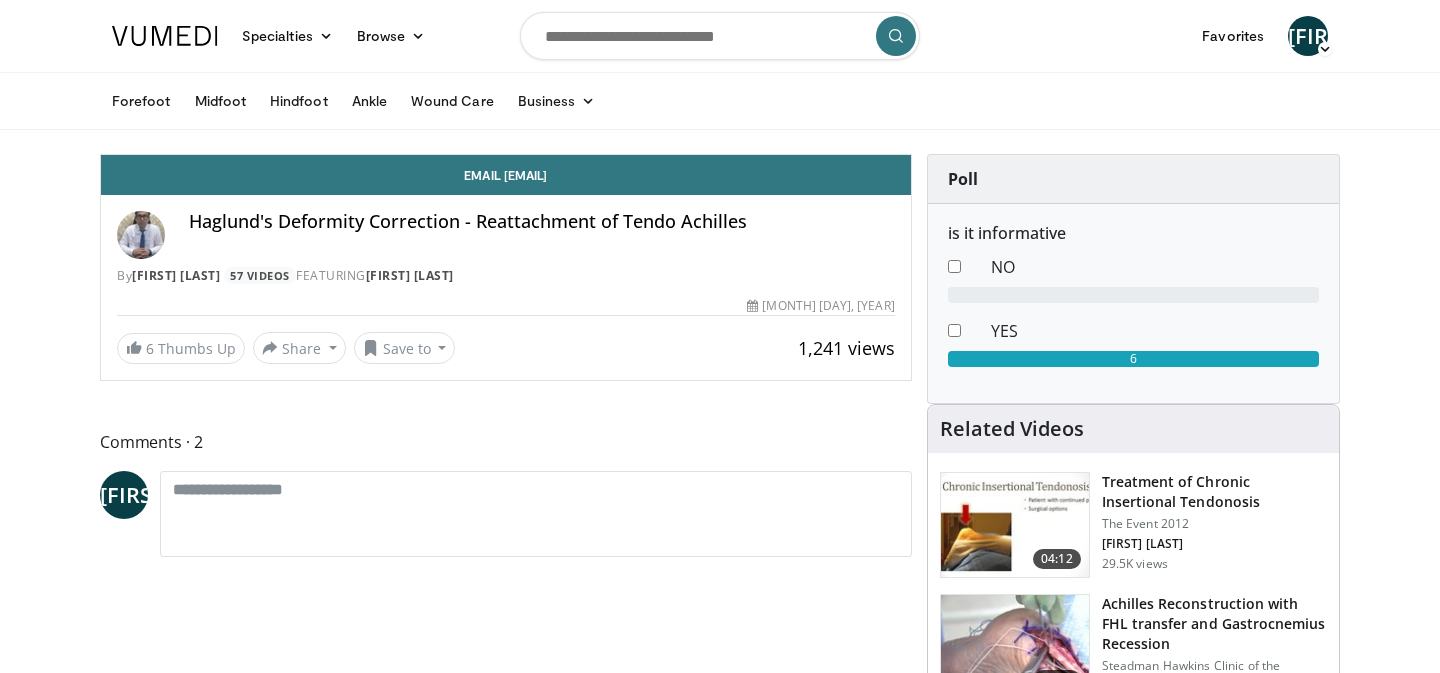 scroll, scrollTop: 0, scrollLeft: 0, axis: both 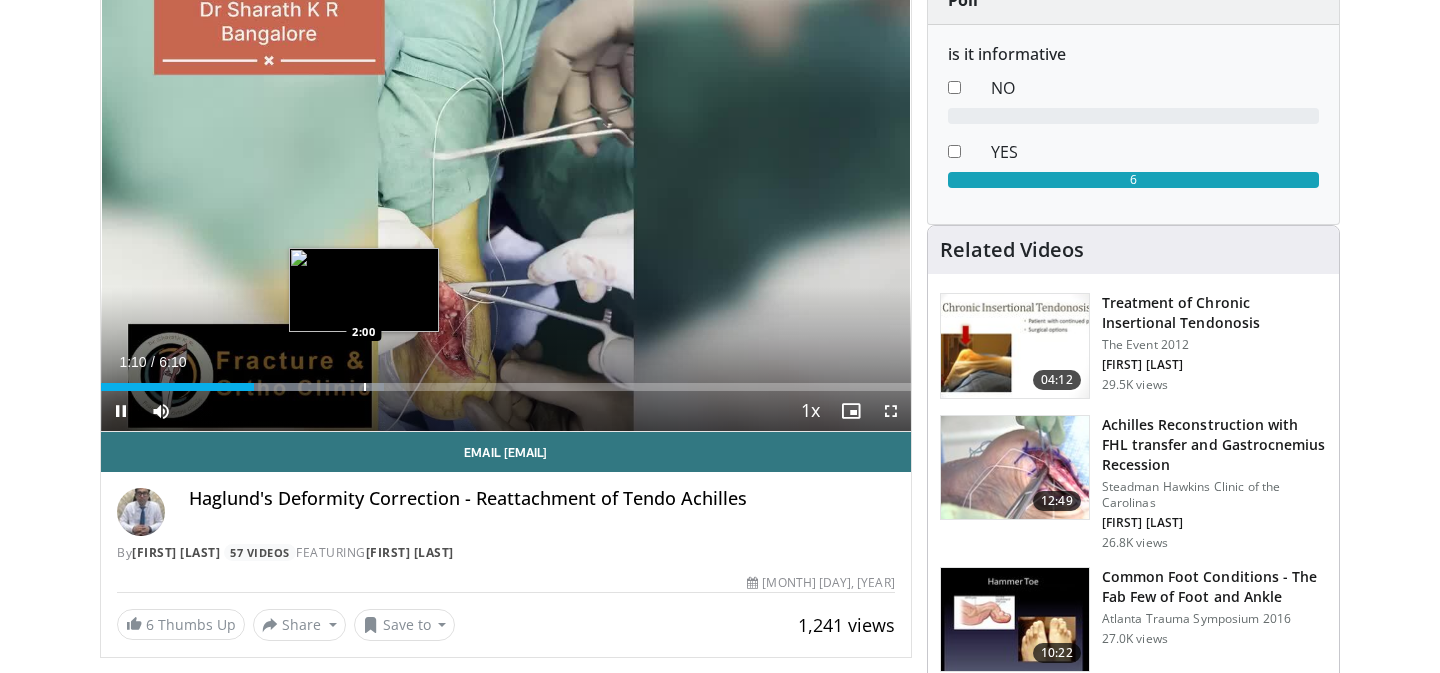 click at bounding box center (286, 387) 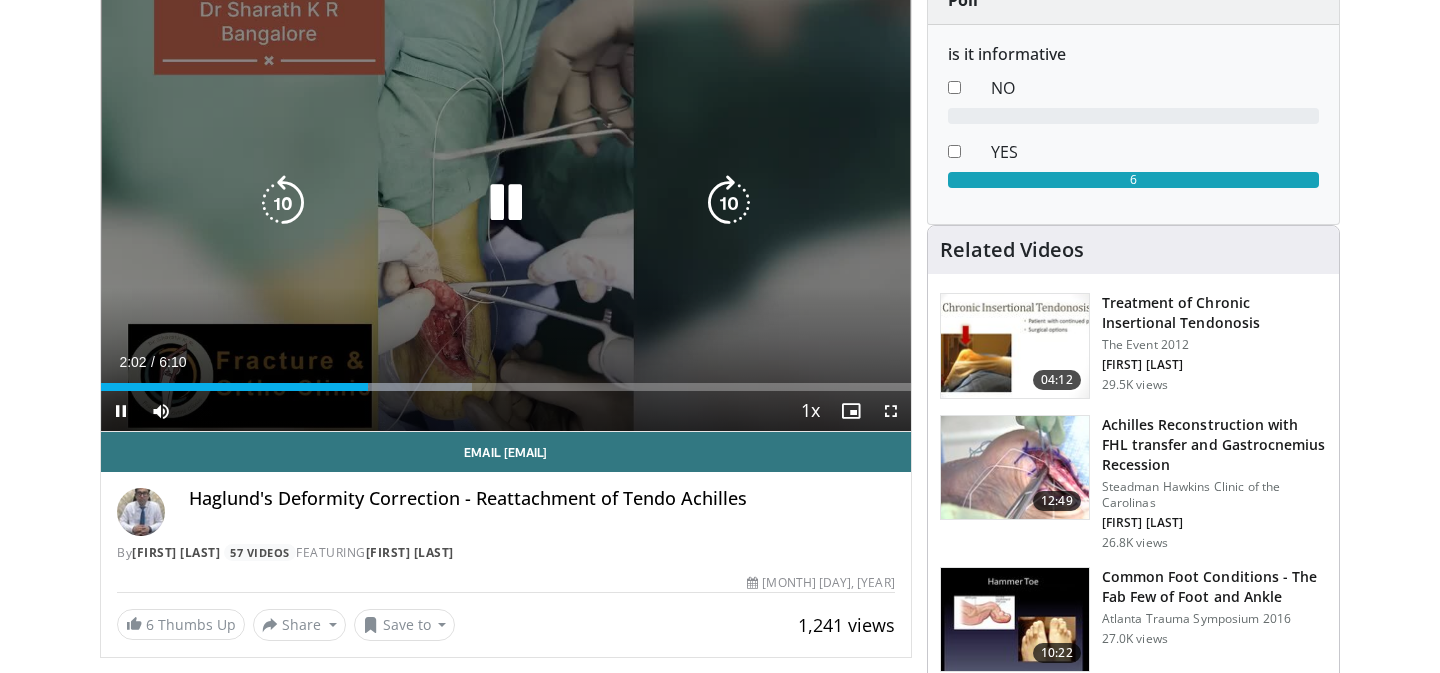 click at bounding box center (389, 387) 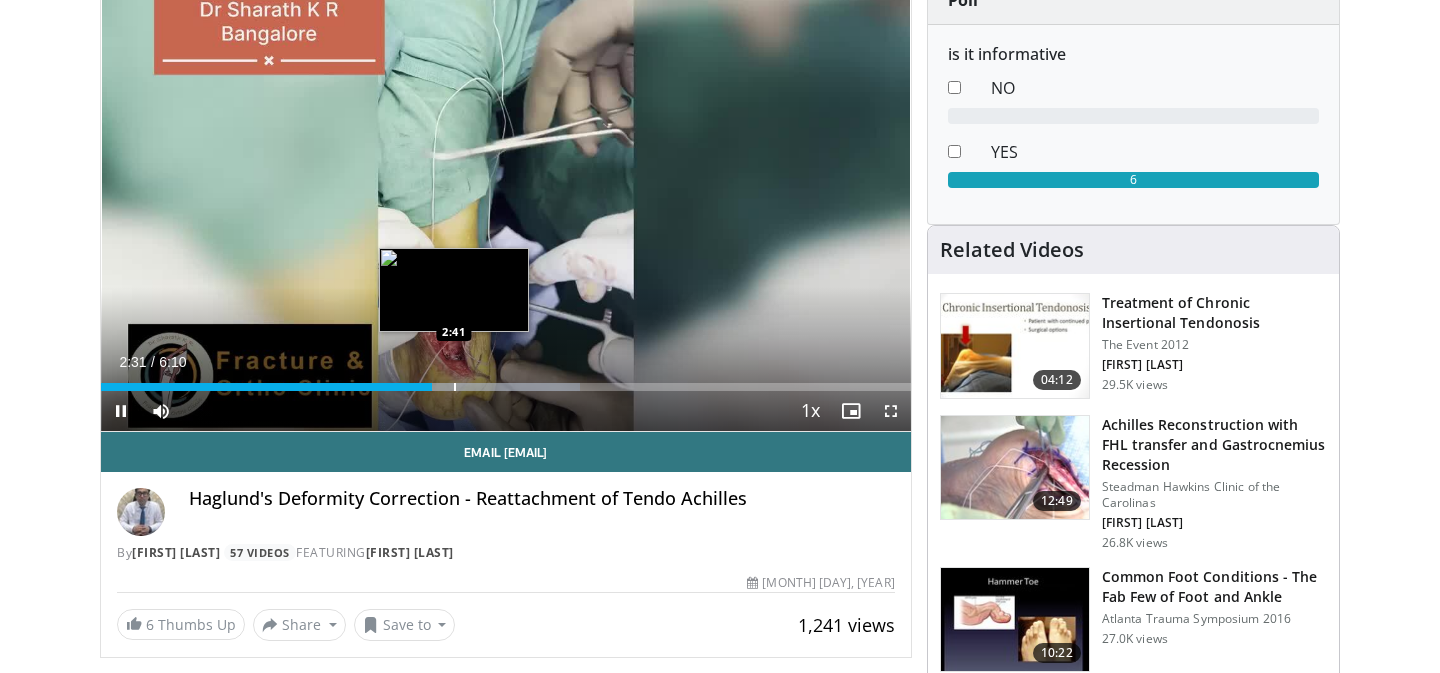 click at bounding box center (455, 387) 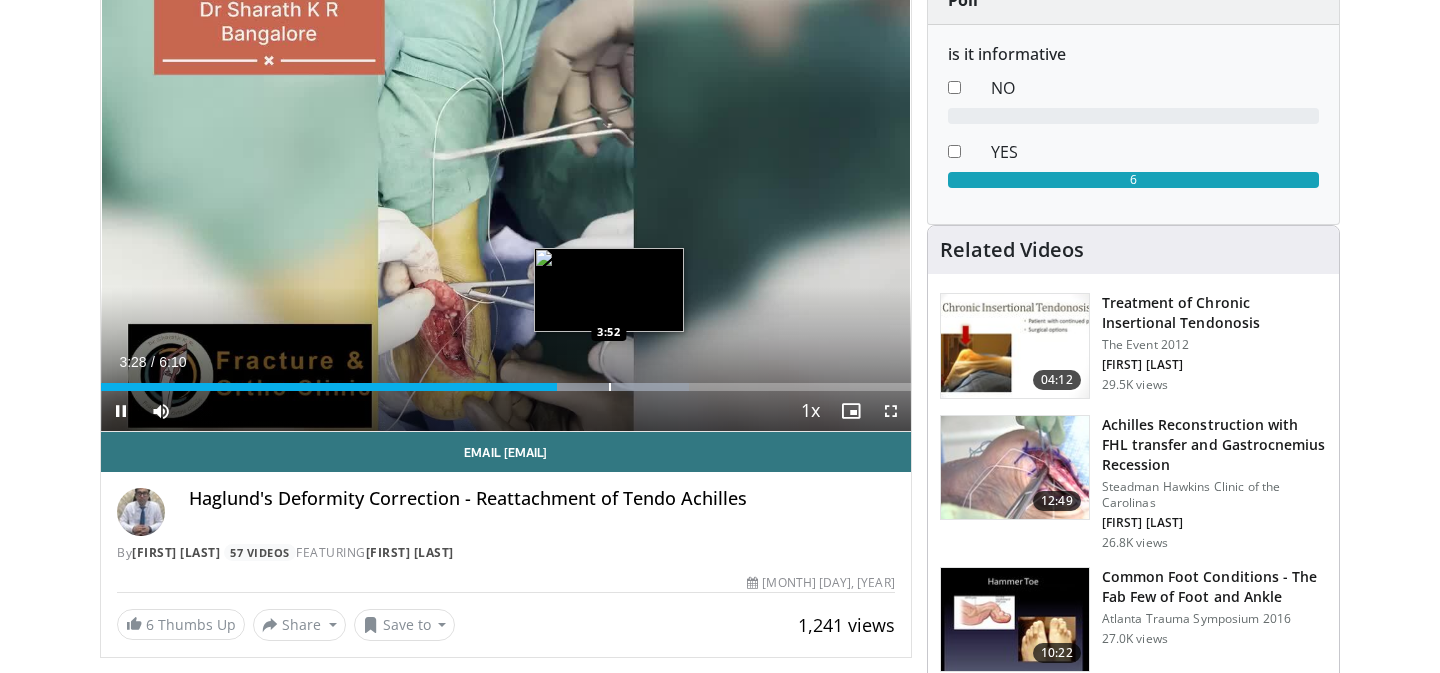 click at bounding box center (610, 387) 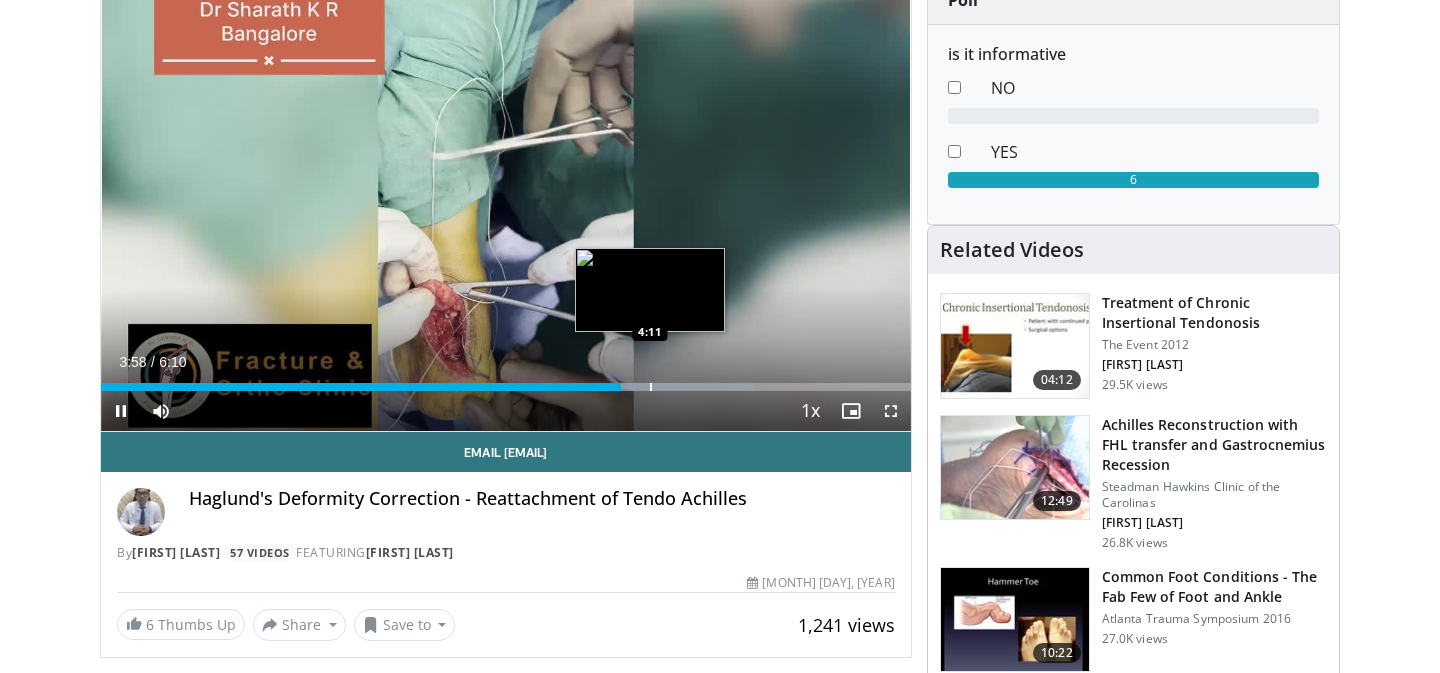 click at bounding box center [651, 387] 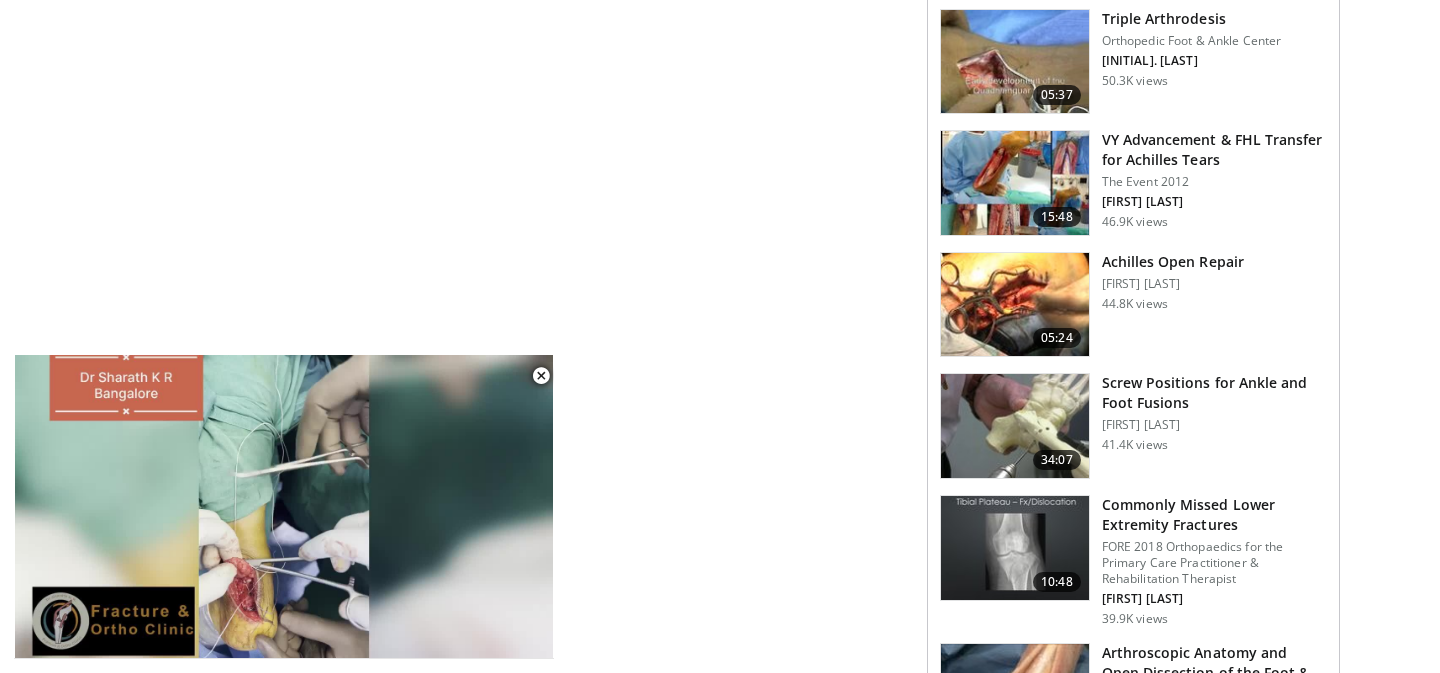 scroll, scrollTop: 1857, scrollLeft: 0, axis: vertical 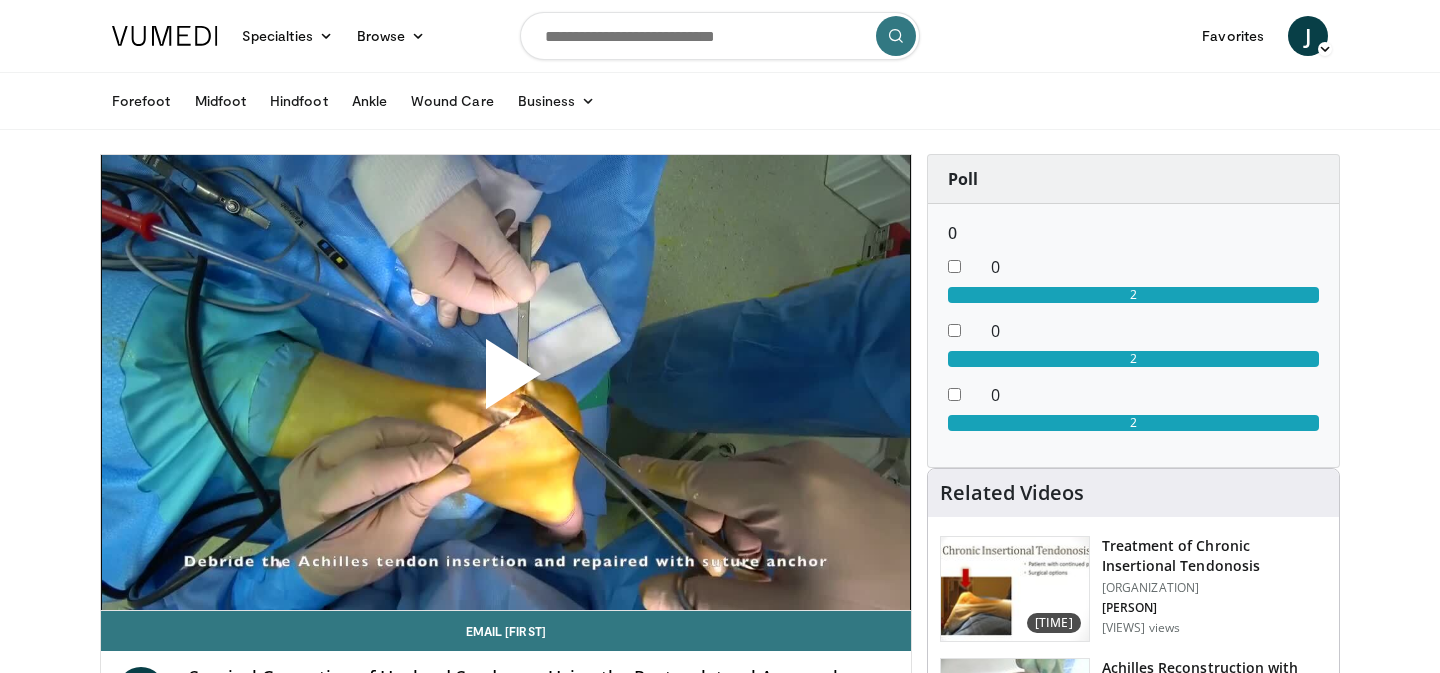 click at bounding box center (720, 36) 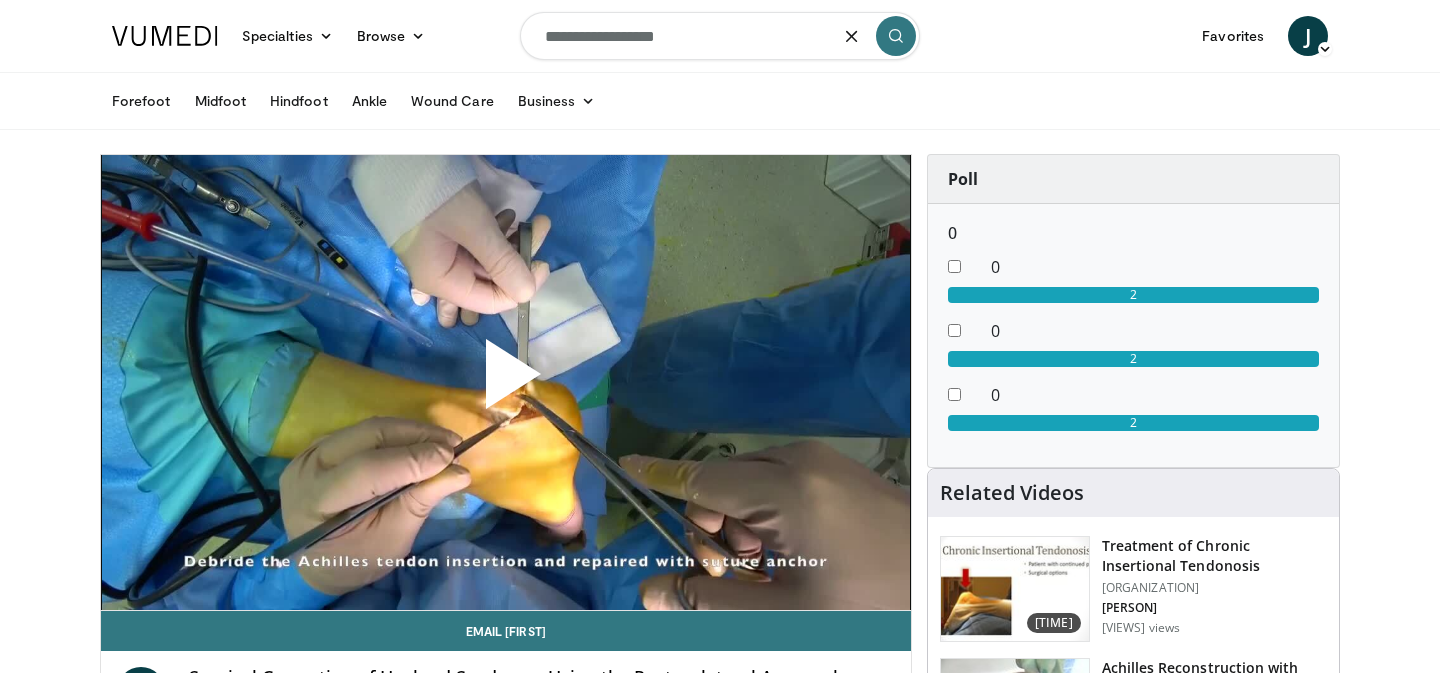 type on "**********" 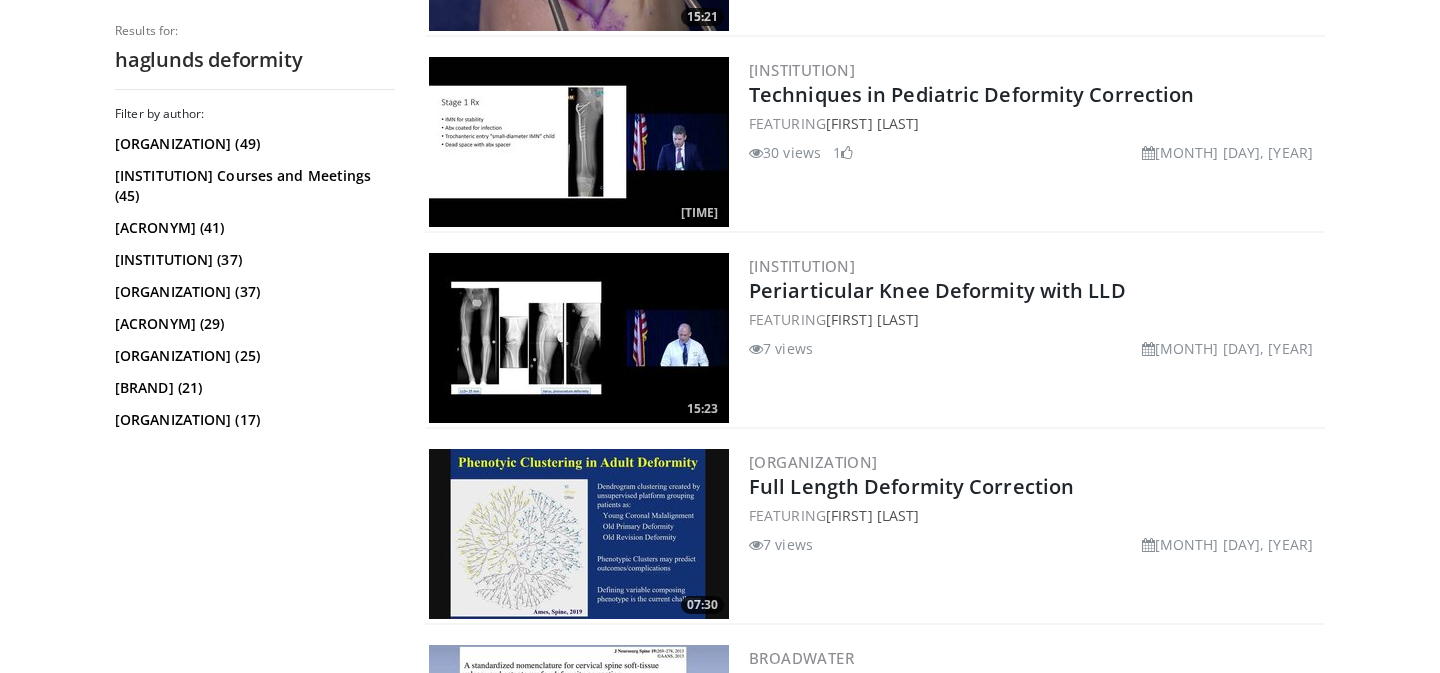 scroll, scrollTop: 0, scrollLeft: 0, axis: both 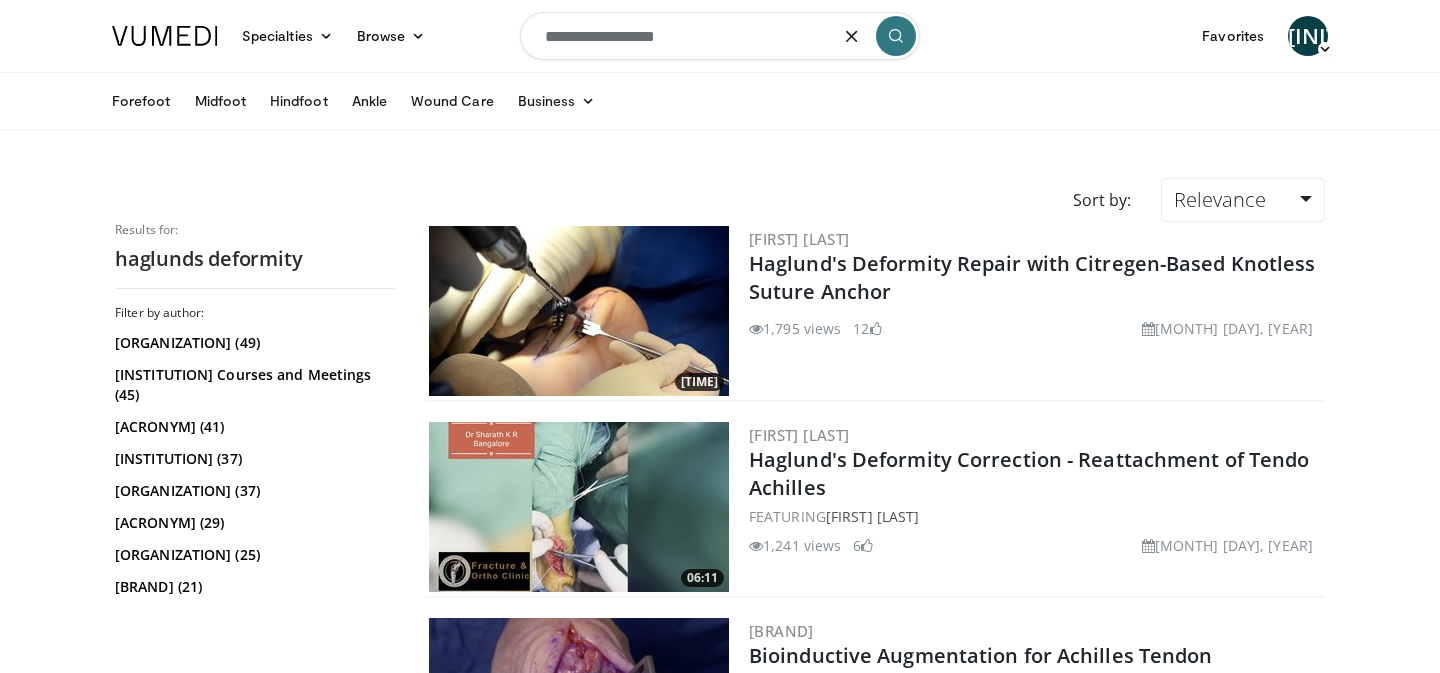 click on "**********" at bounding box center [720, 36] 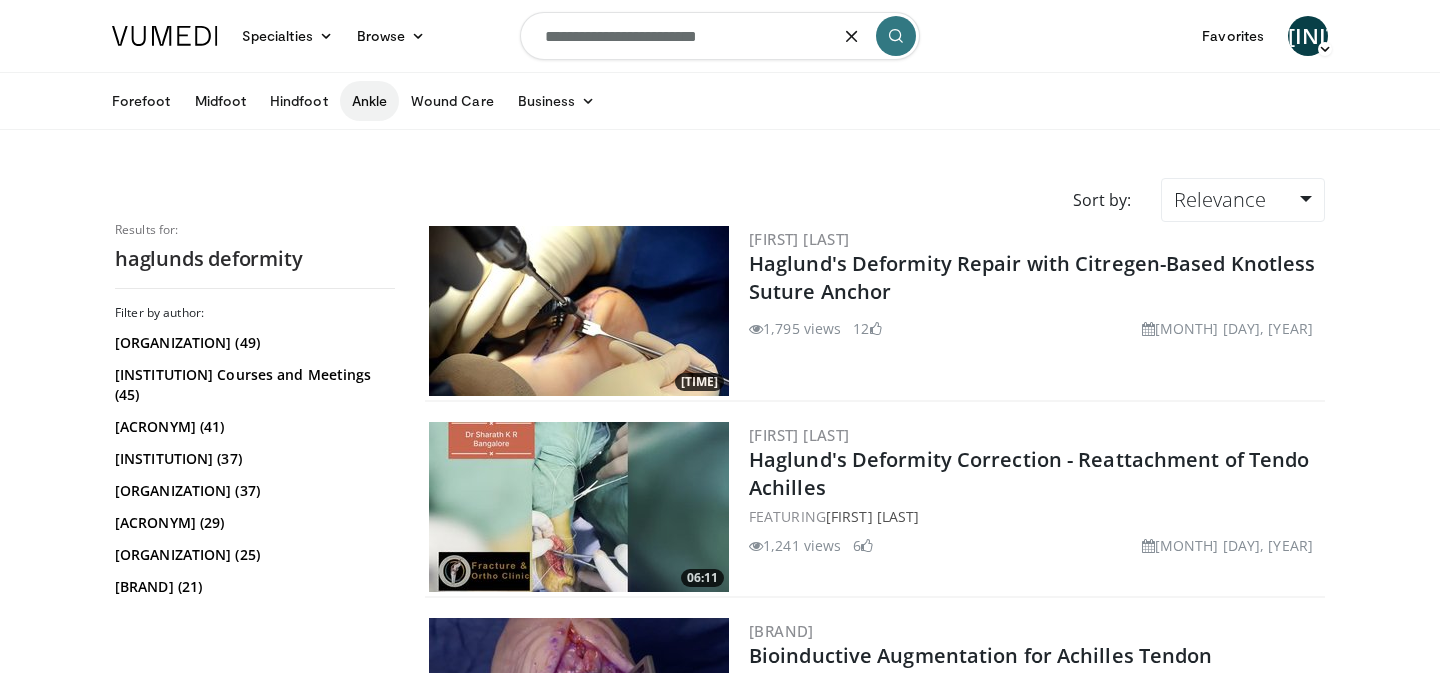 type on "**********" 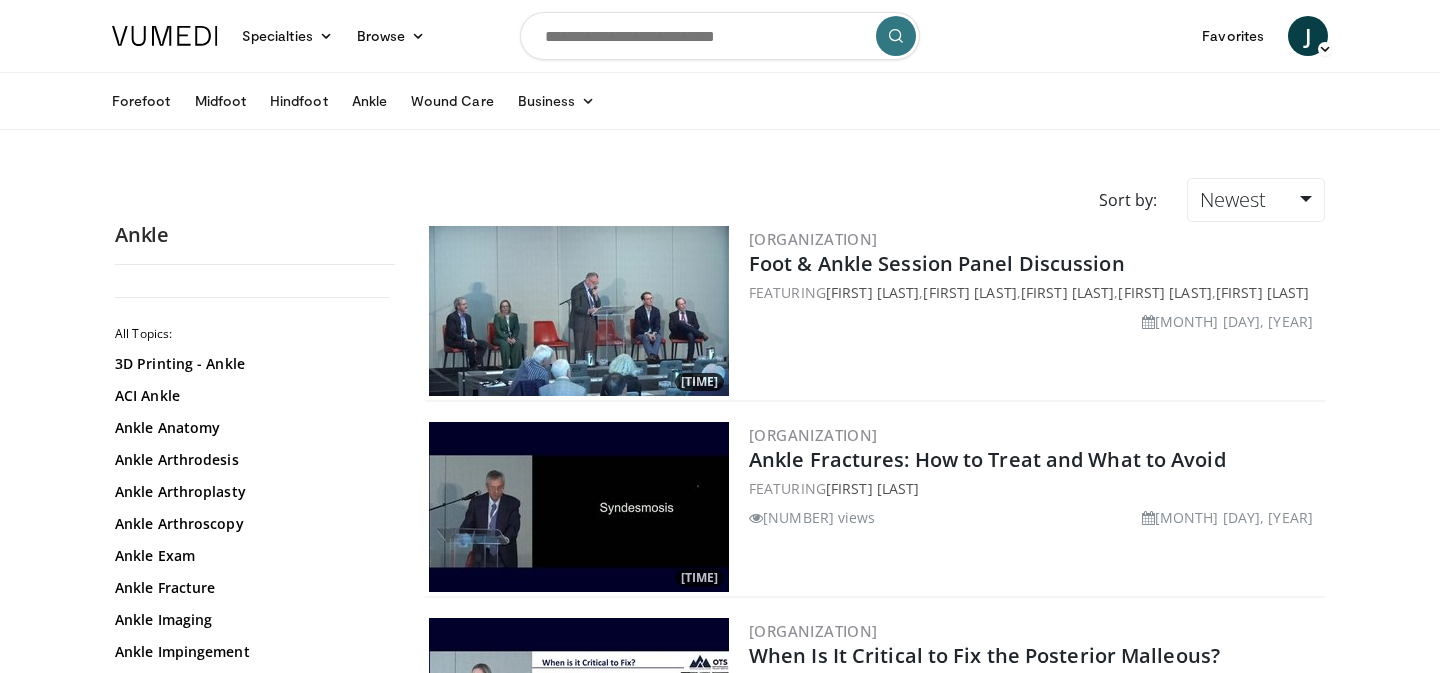scroll, scrollTop: 0, scrollLeft: 0, axis: both 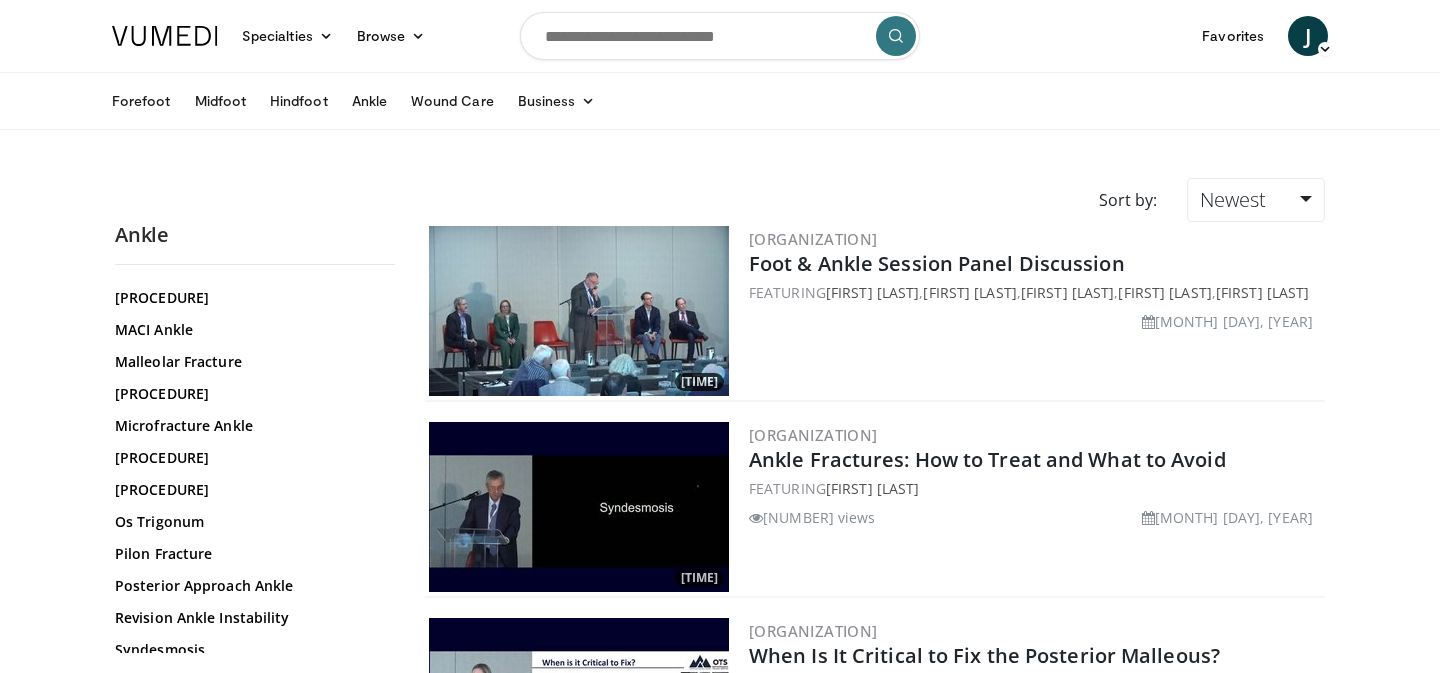 click at bounding box center (720, 36) 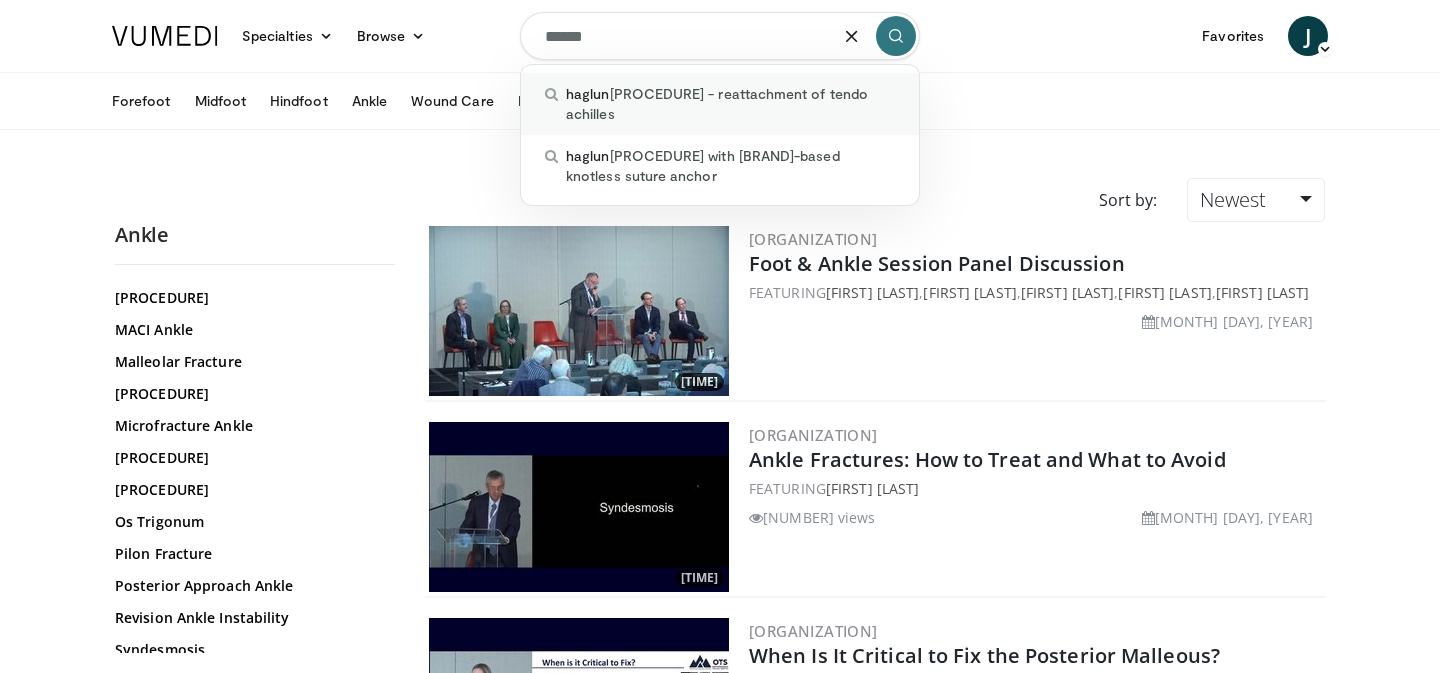 type on "******" 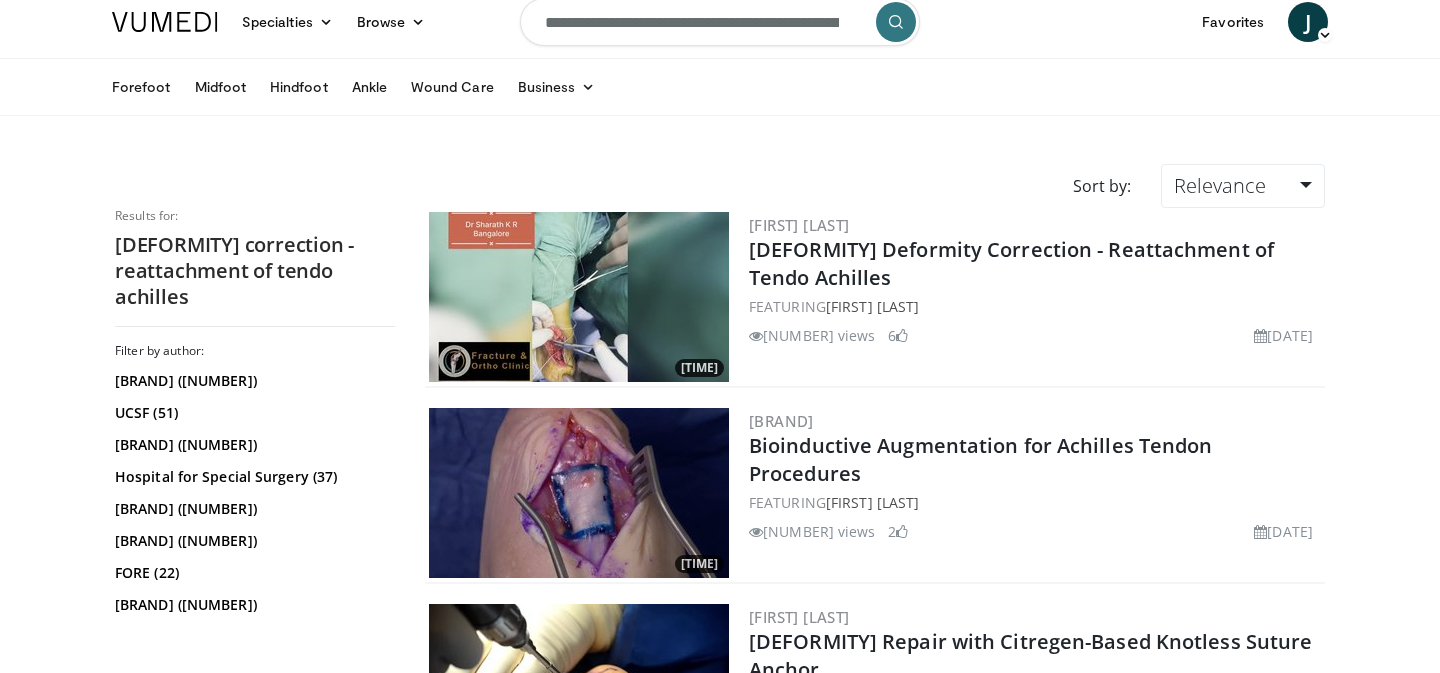 scroll, scrollTop: 0, scrollLeft: 0, axis: both 